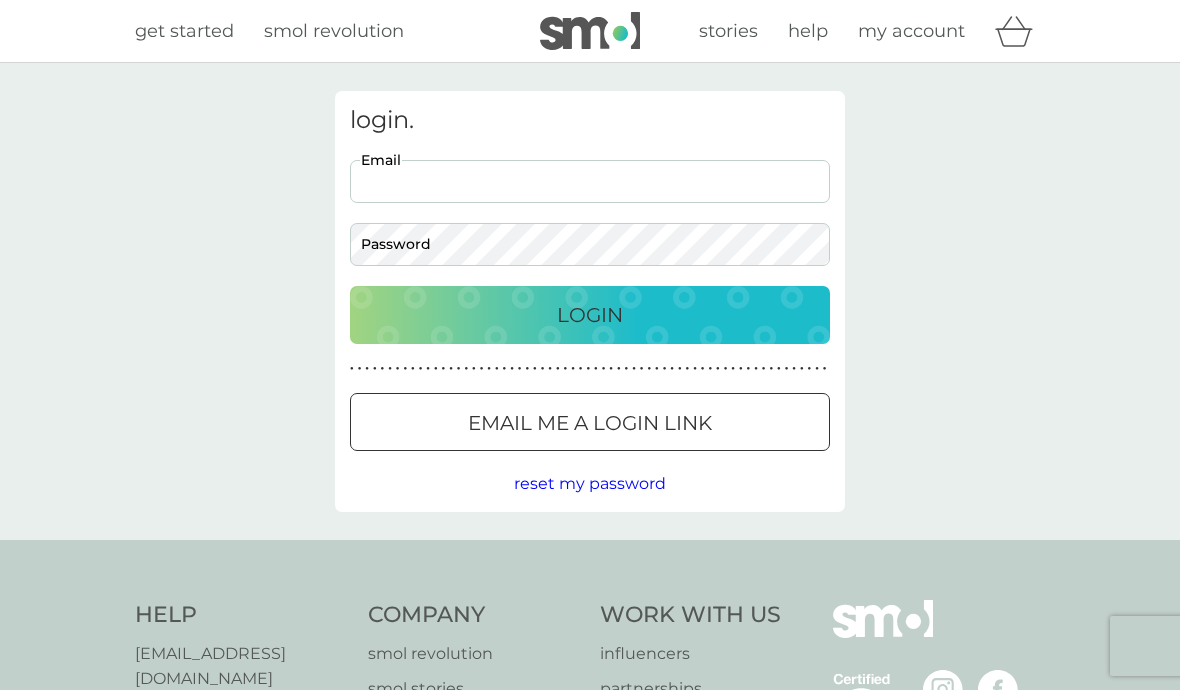 scroll, scrollTop: 0, scrollLeft: 0, axis: both 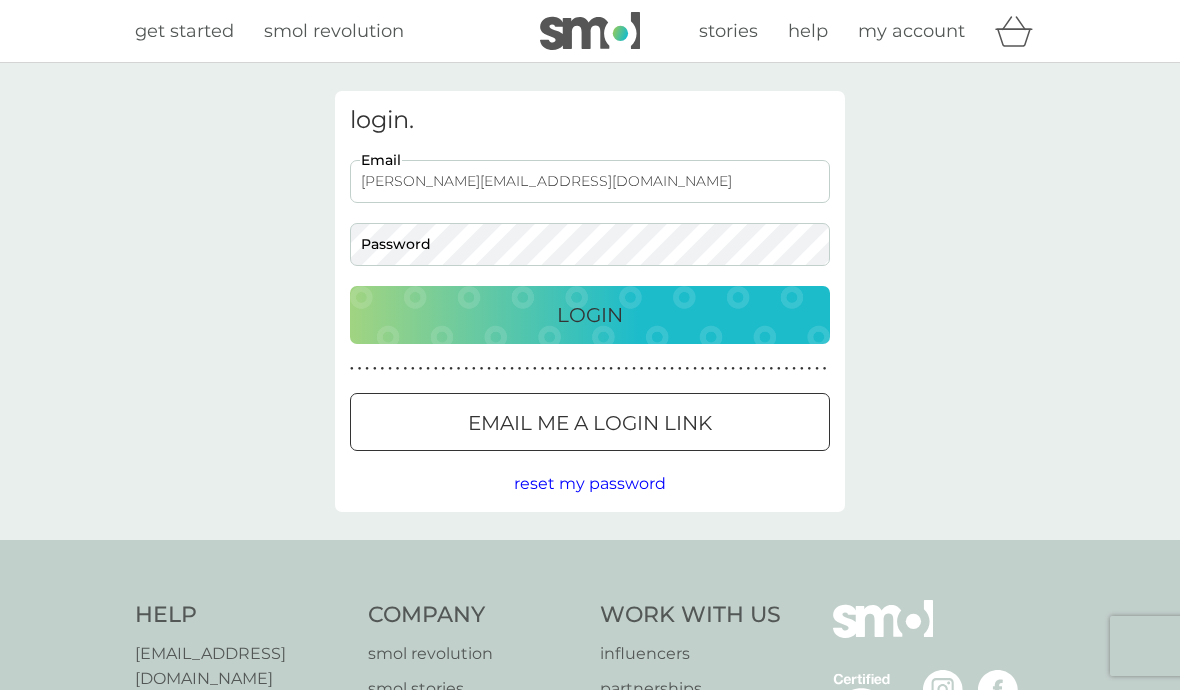 click on "Login" at bounding box center [590, 315] 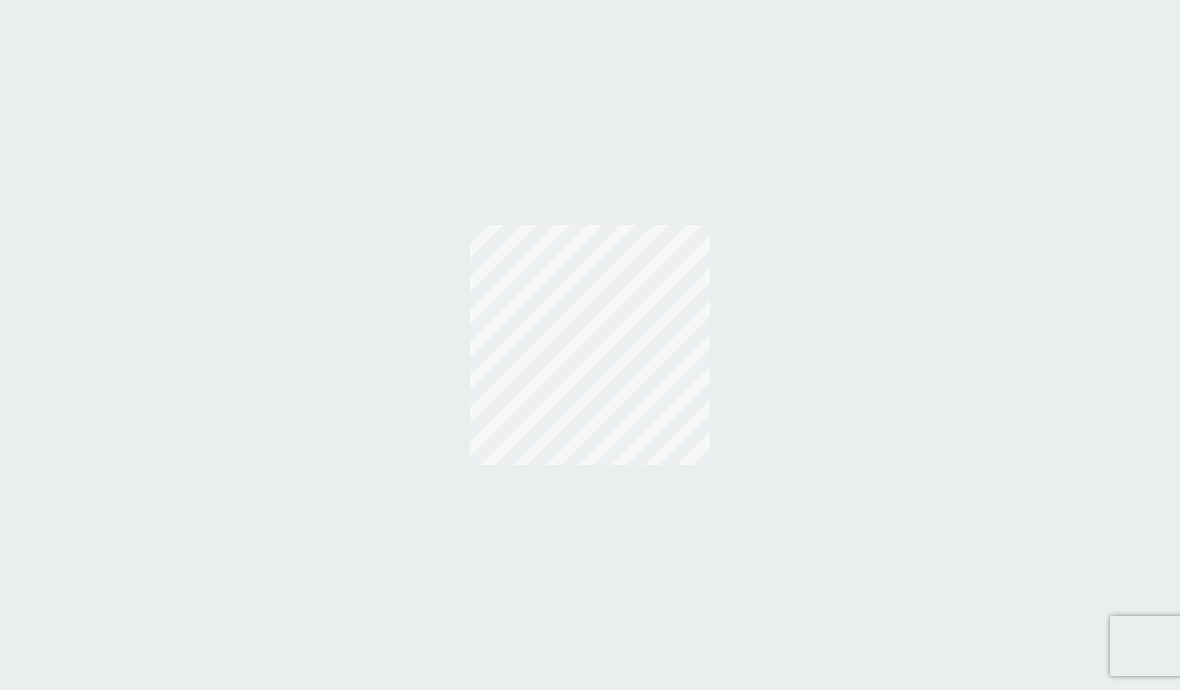 scroll, scrollTop: 0, scrollLeft: 0, axis: both 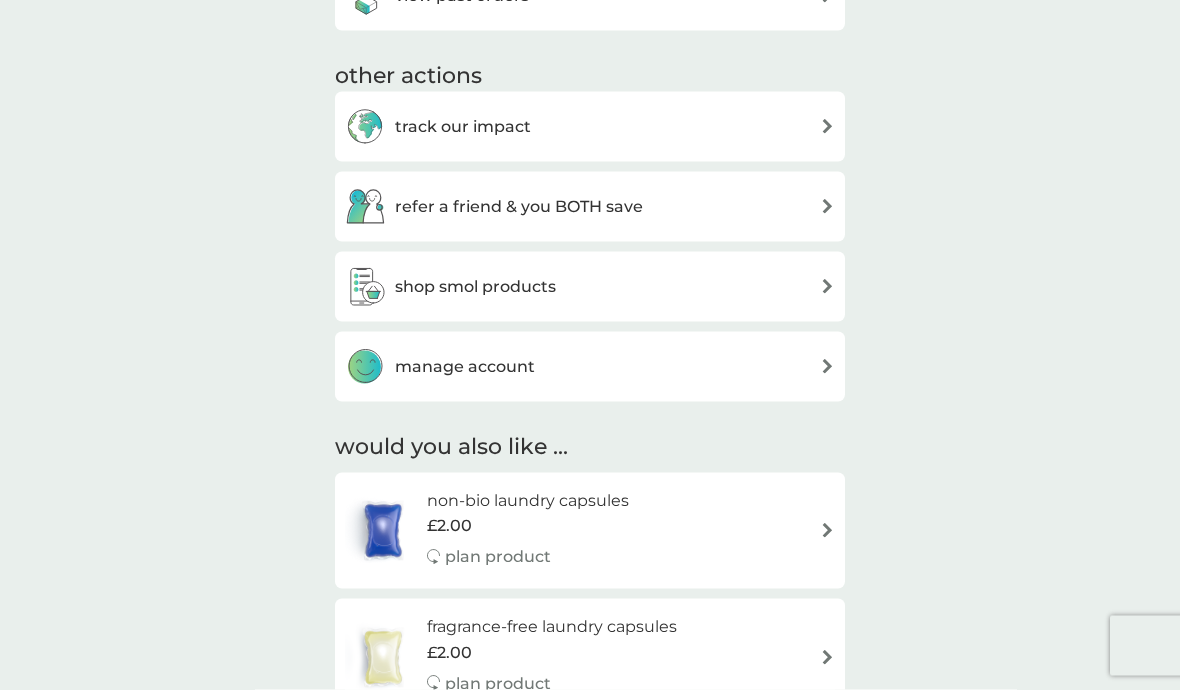 click on "manage account" at bounding box center [590, 367] 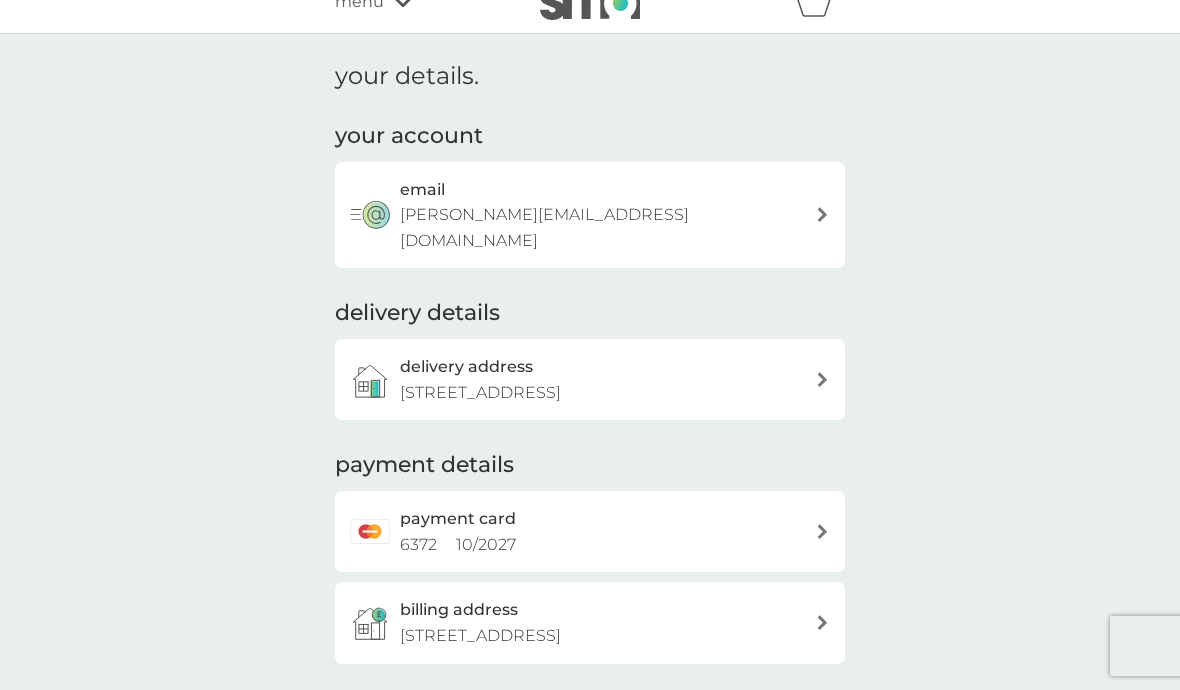 scroll, scrollTop: 30, scrollLeft: 0, axis: vertical 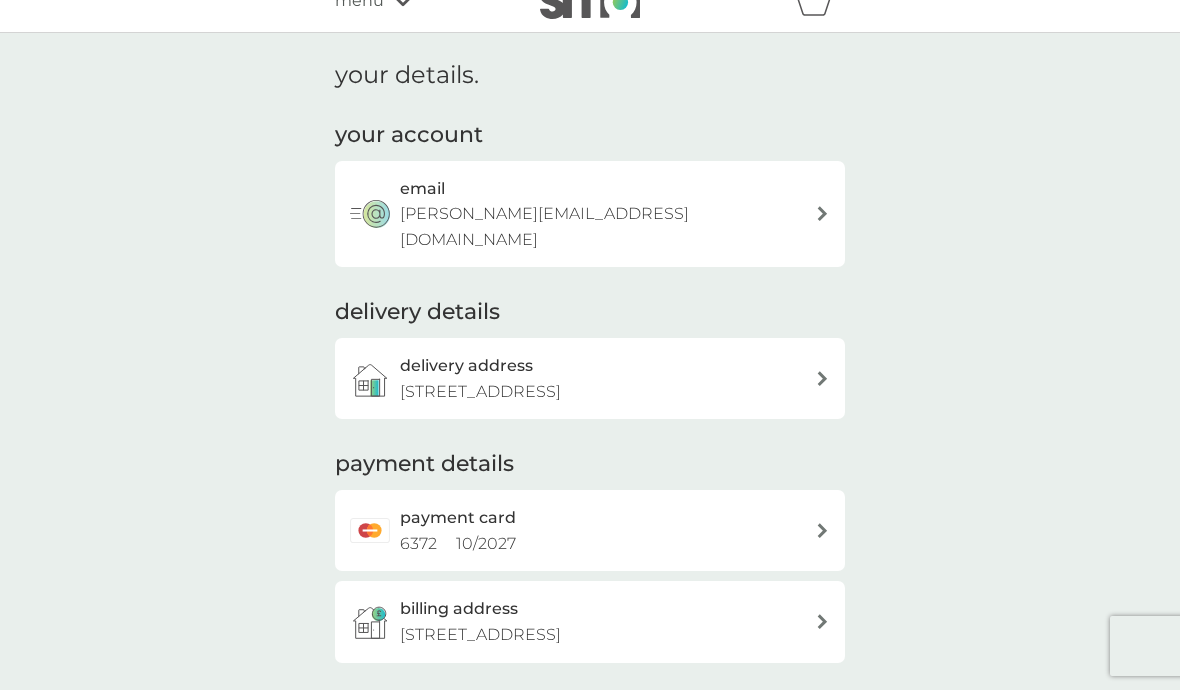 click at bounding box center [822, 213] 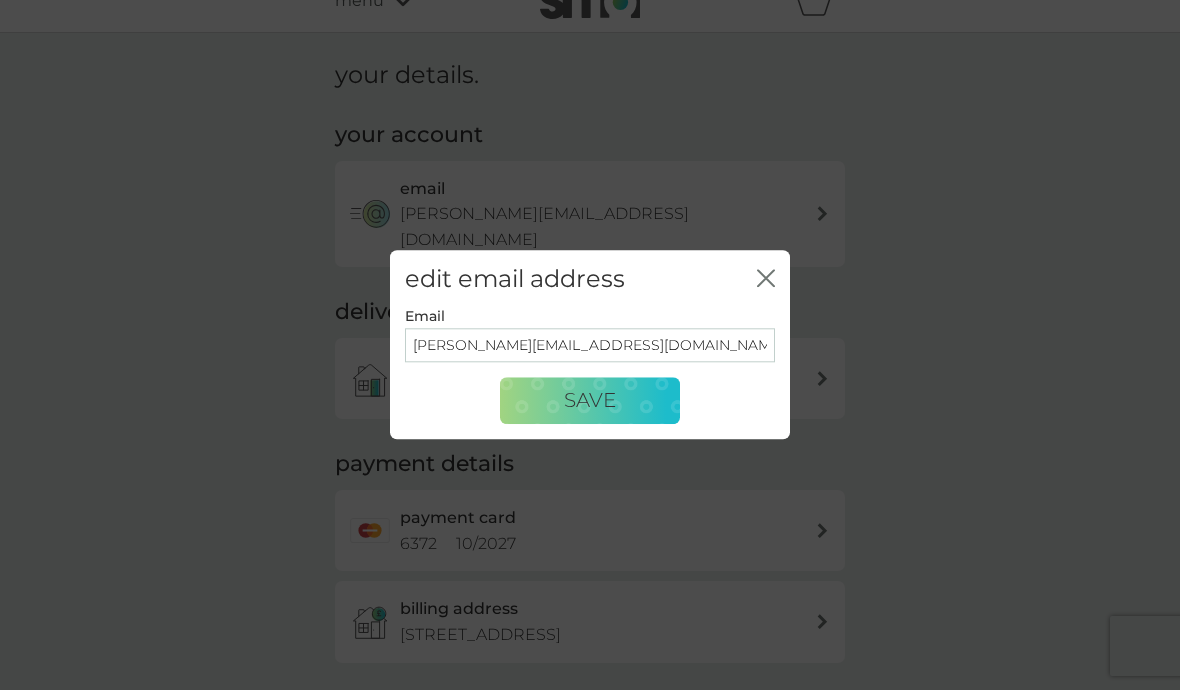 click 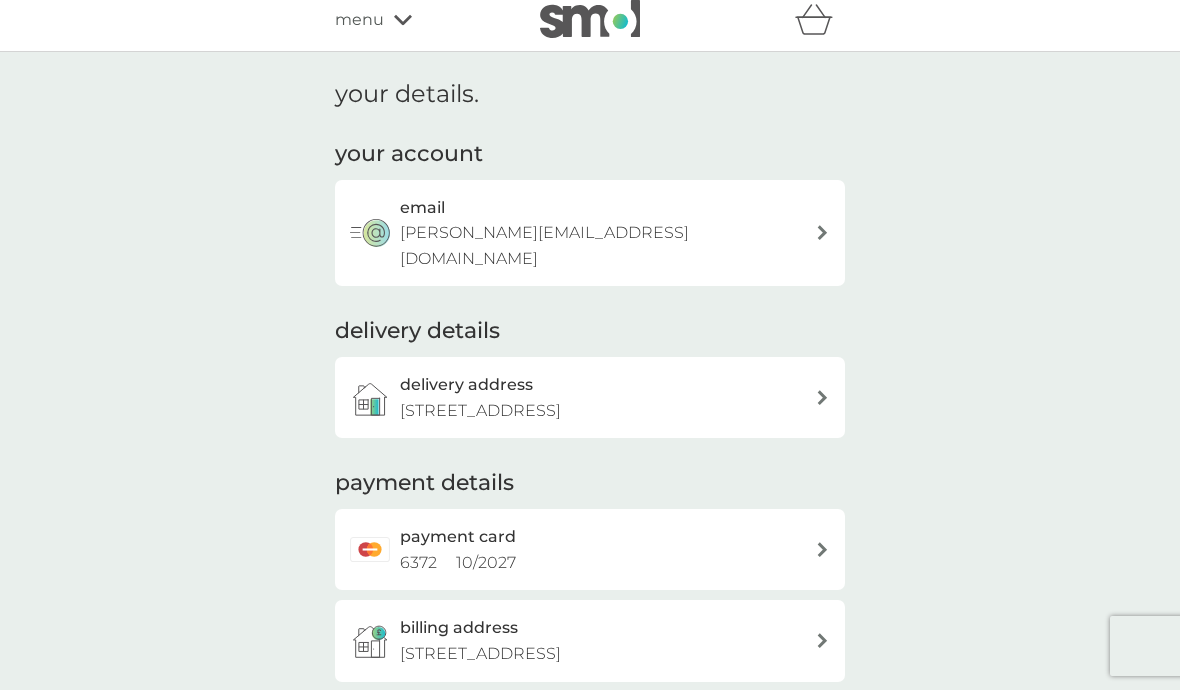 scroll, scrollTop: 0, scrollLeft: 0, axis: both 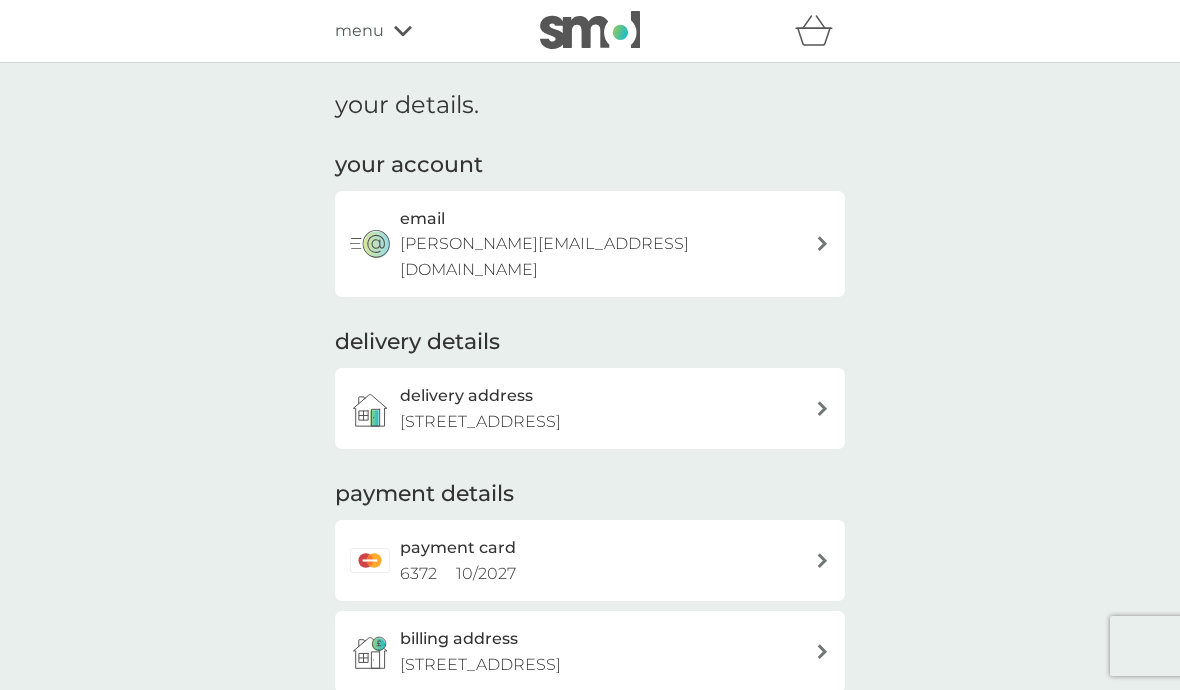 click on "menu" at bounding box center (359, 31) 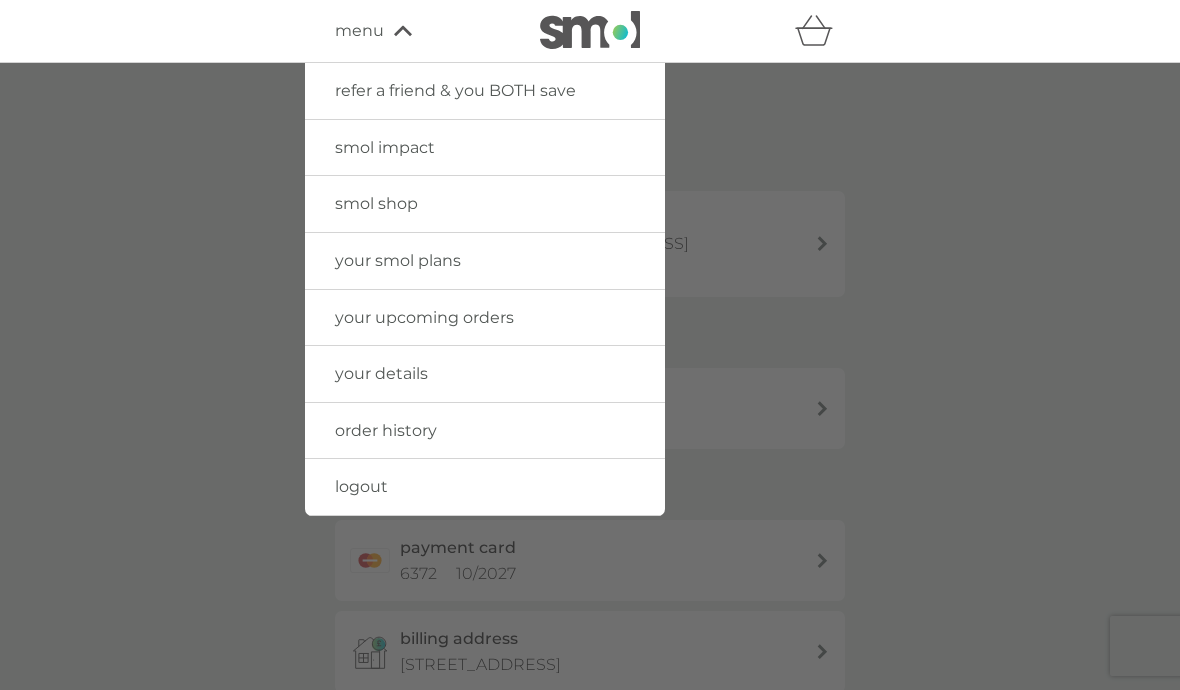 click on "your details" at bounding box center [485, 374] 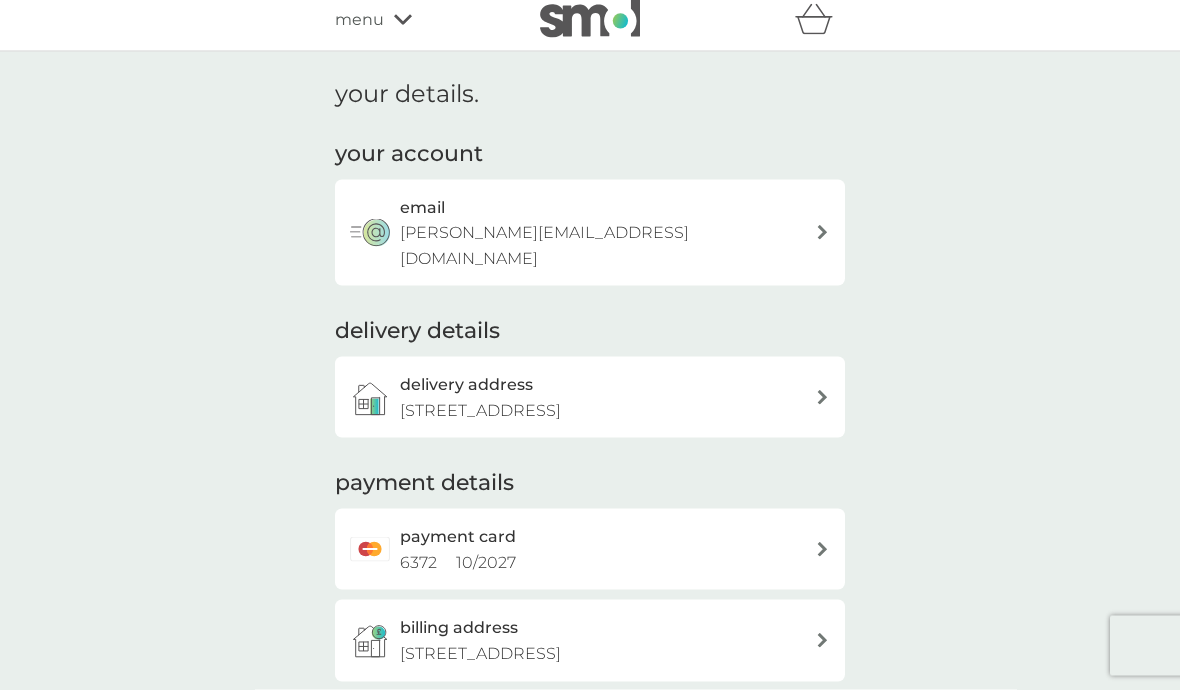 scroll, scrollTop: 0, scrollLeft: 0, axis: both 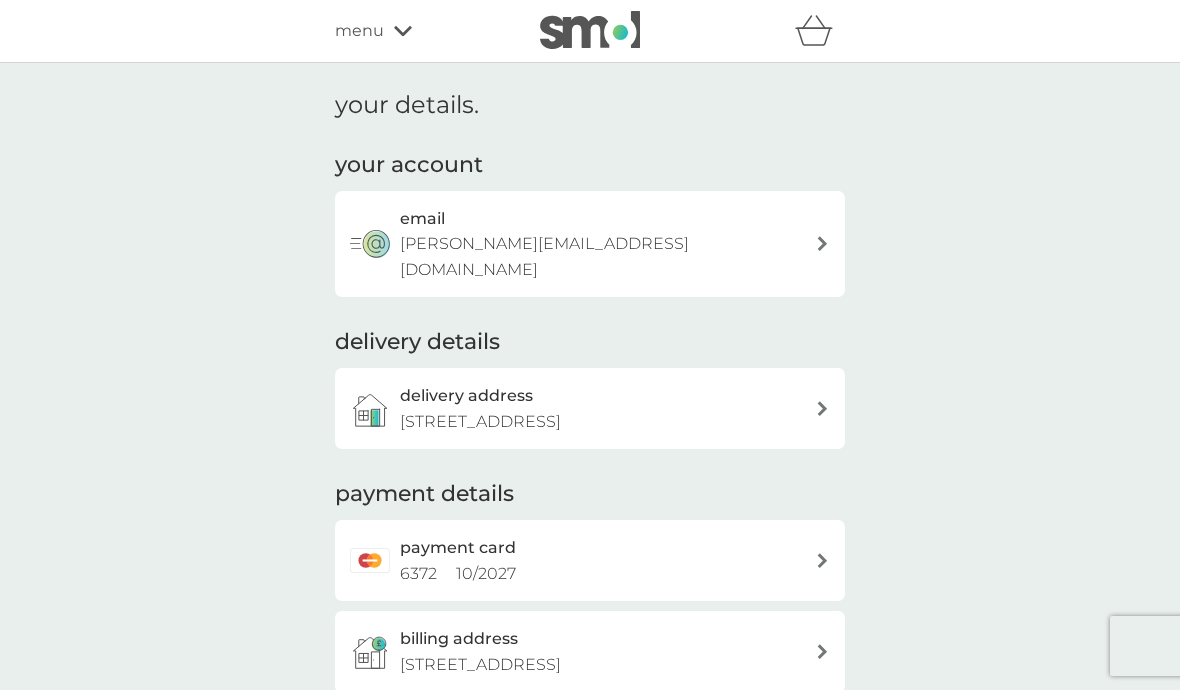 click on "menu" at bounding box center (359, 31) 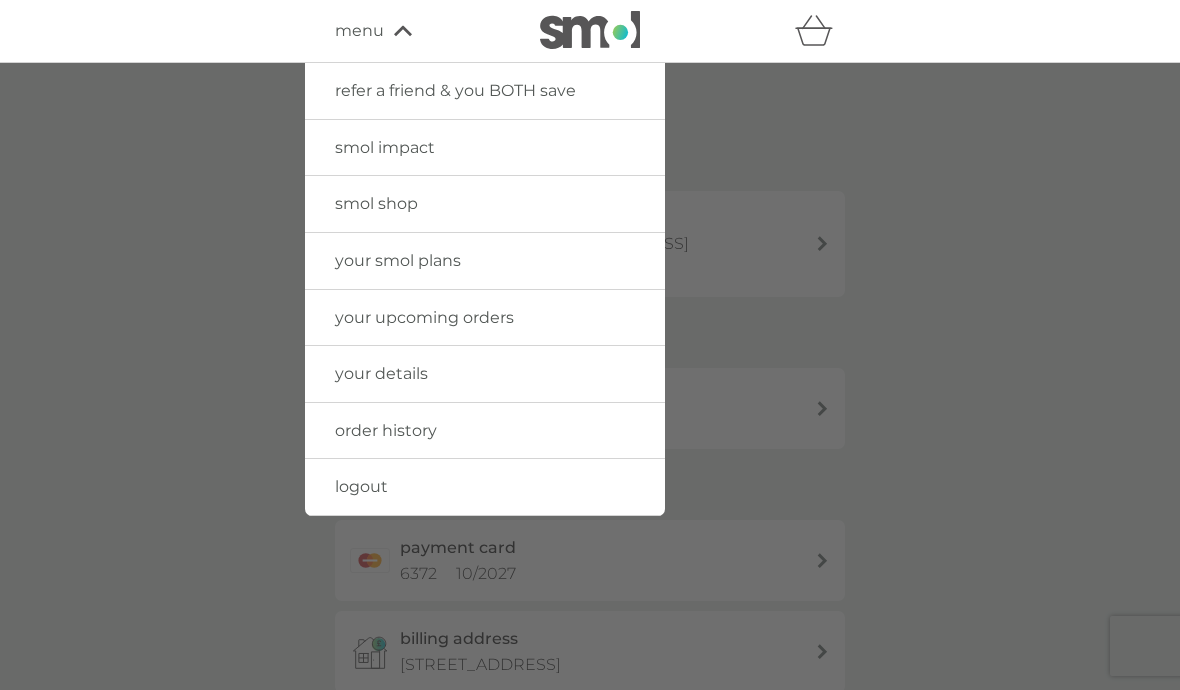 click on "logout" at bounding box center [485, 487] 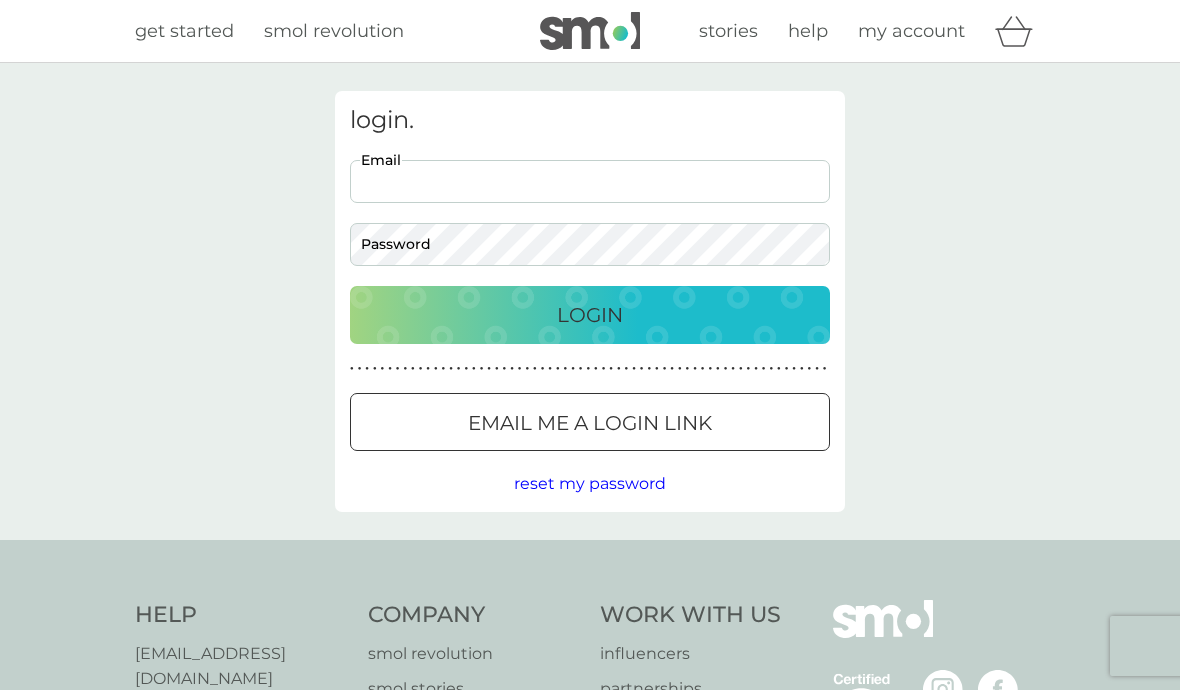 scroll, scrollTop: 0, scrollLeft: 0, axis: both 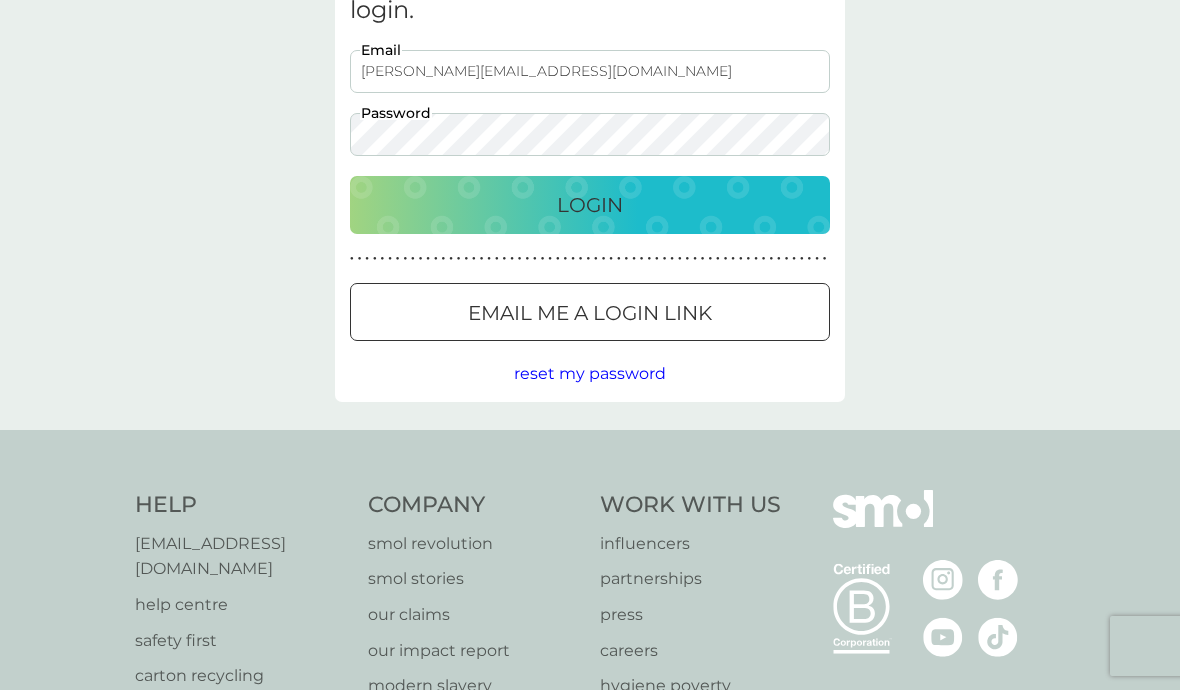 click on "reset my password" at bounding box center [590, 373] 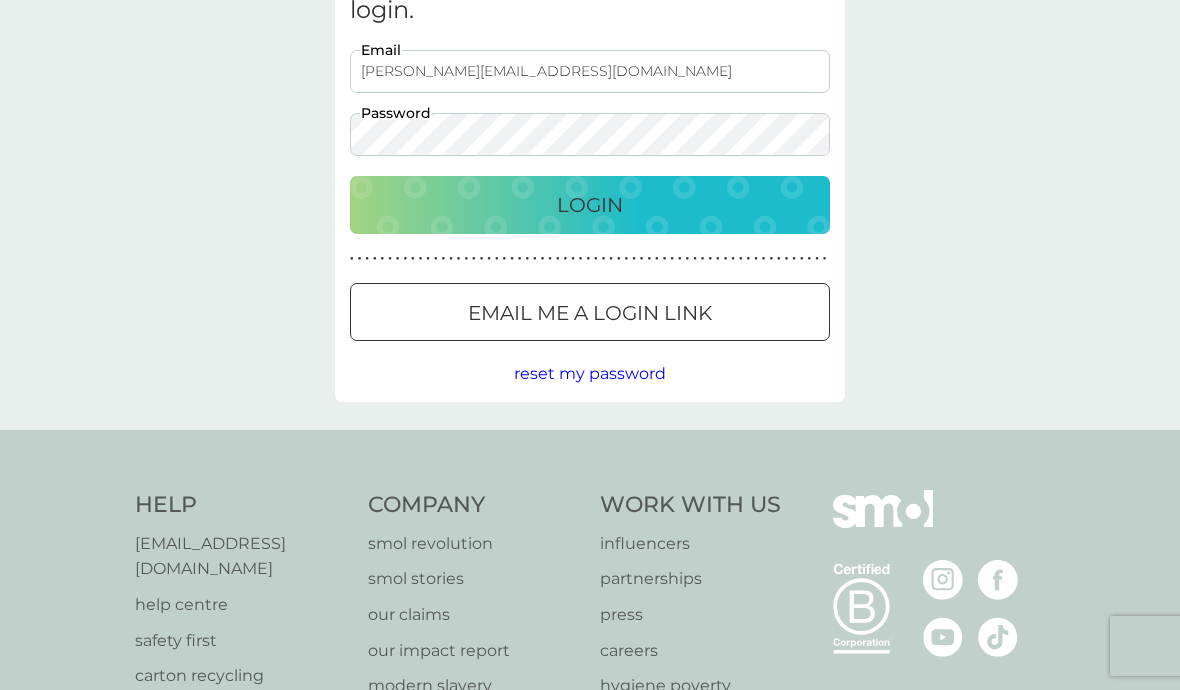 scroll, scrollTop: 0, scrollLeft: 0, axis: both 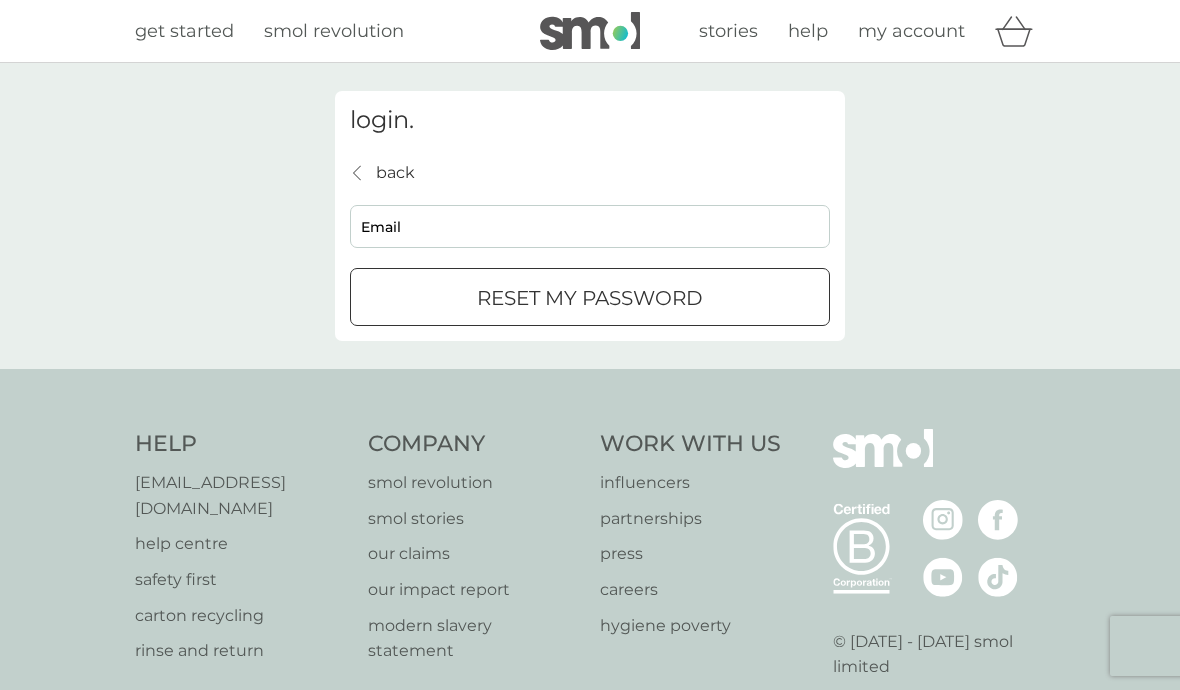 click on "Email" at bounding box center (590, 226) 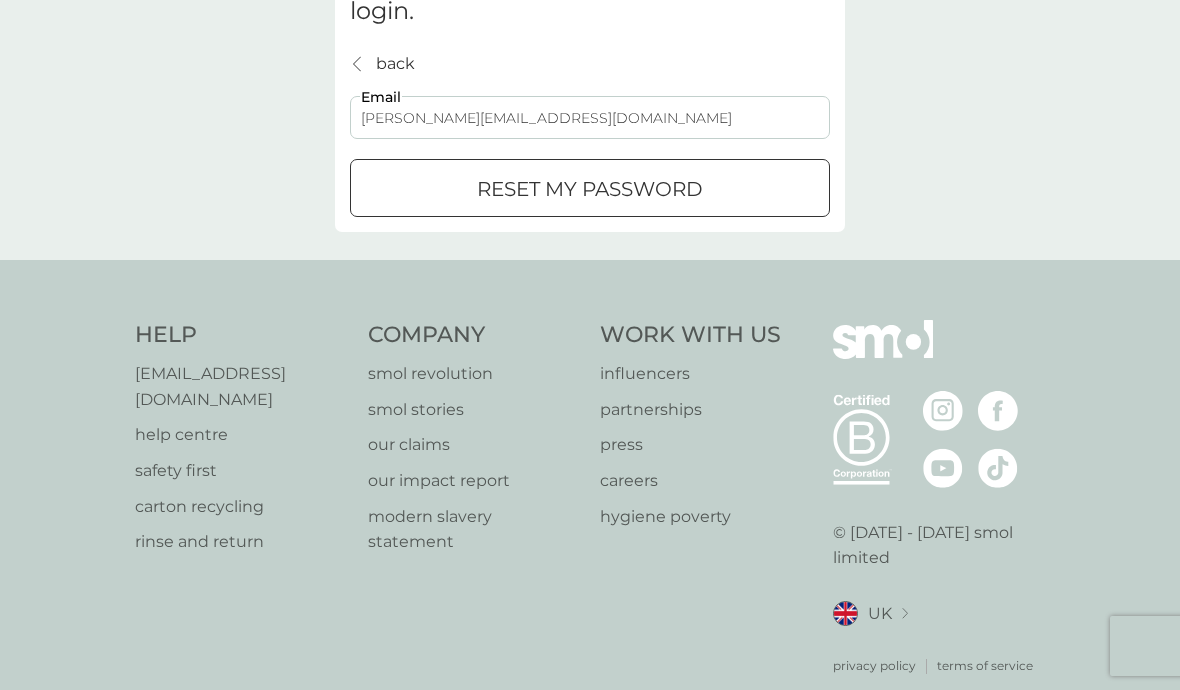 click on "reset my password" at bounding box center (590, 188) 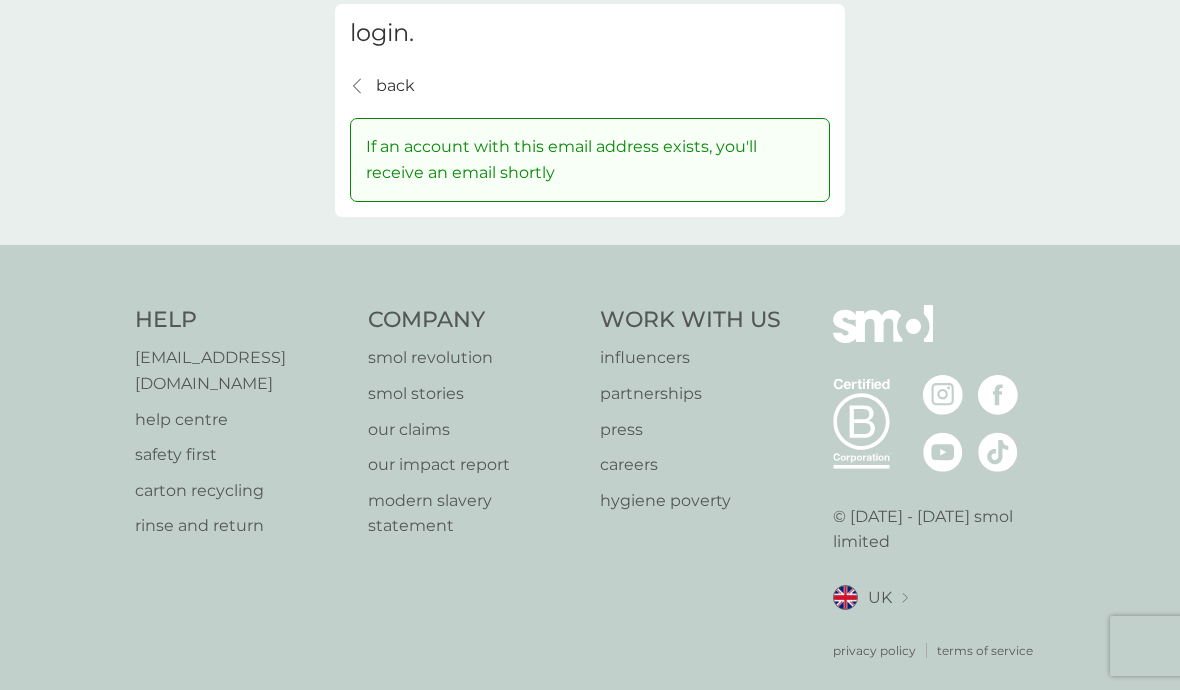 scroll, scrollTop: 0, scrollLeft: 0, axis: both 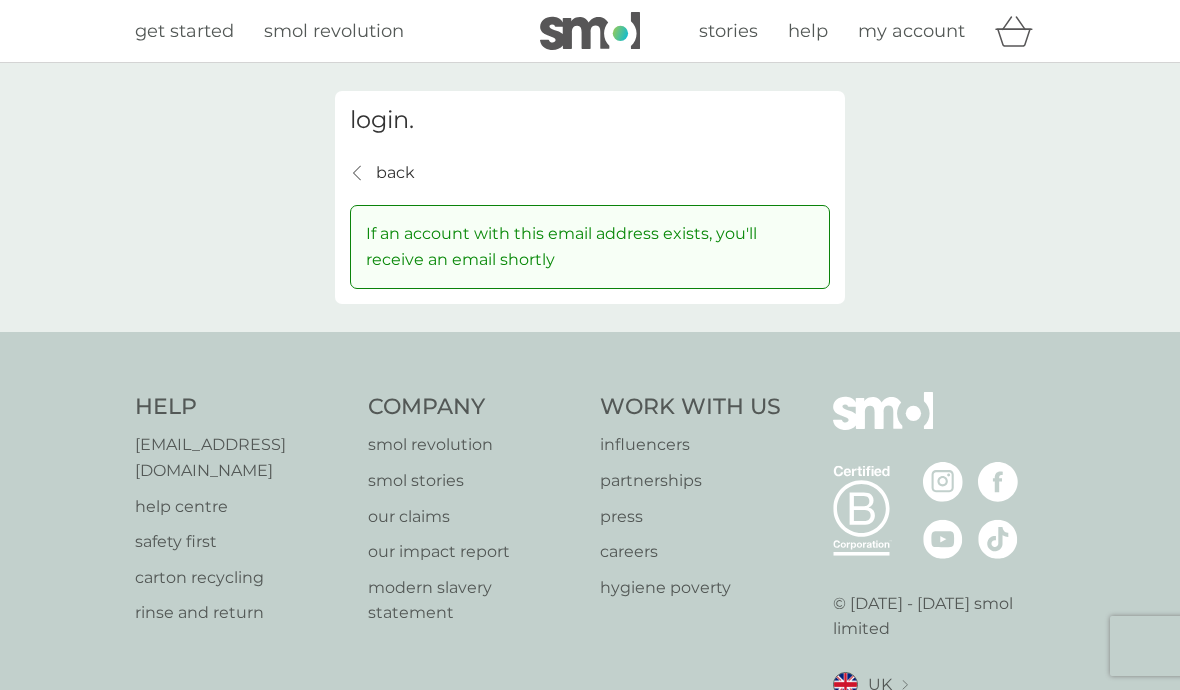 click on "my account" at bounding box center [911, 31] 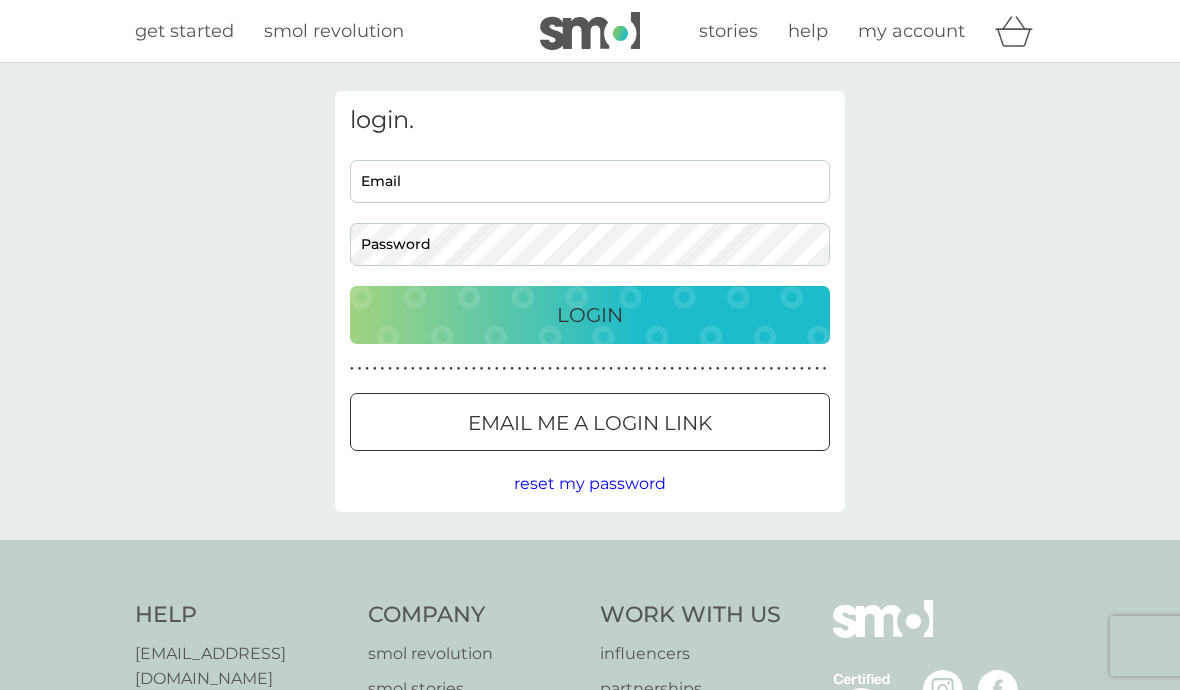 click on "Email" at bounding box center (590, 181) 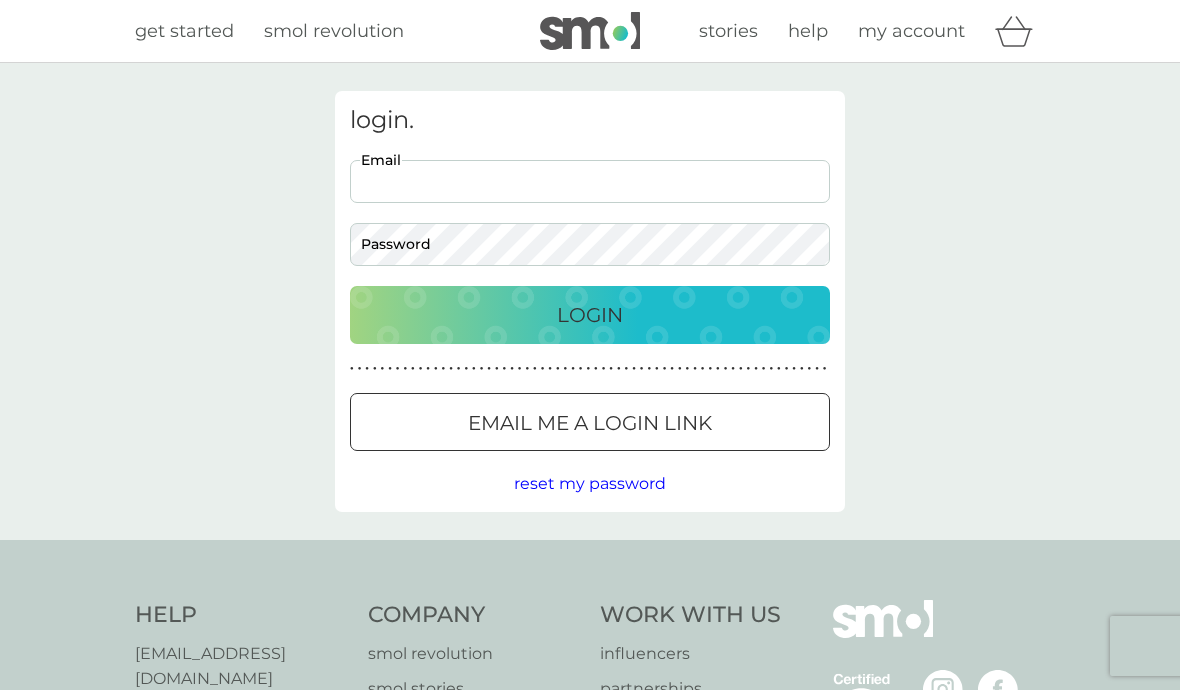 type on "lynda.gill250@gmail.com" 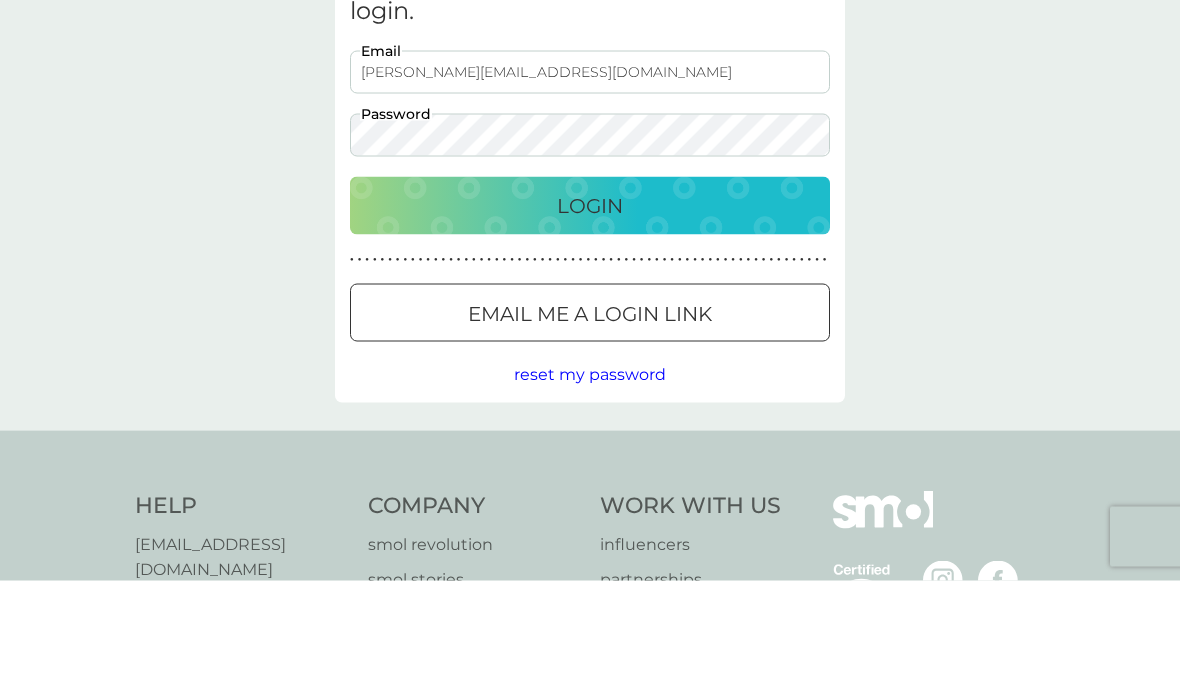 scroll, scrollTop: 110, scrollLeft: 0, axis: vertical 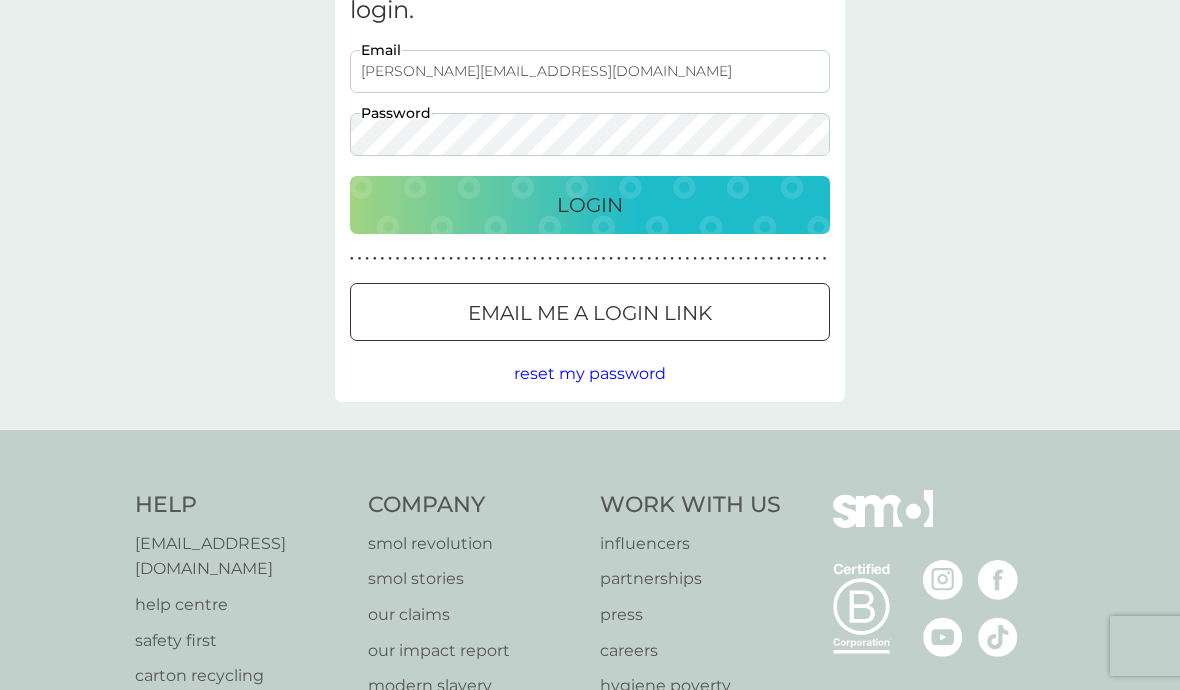 click on "Login" at bounding box center [590, 205] 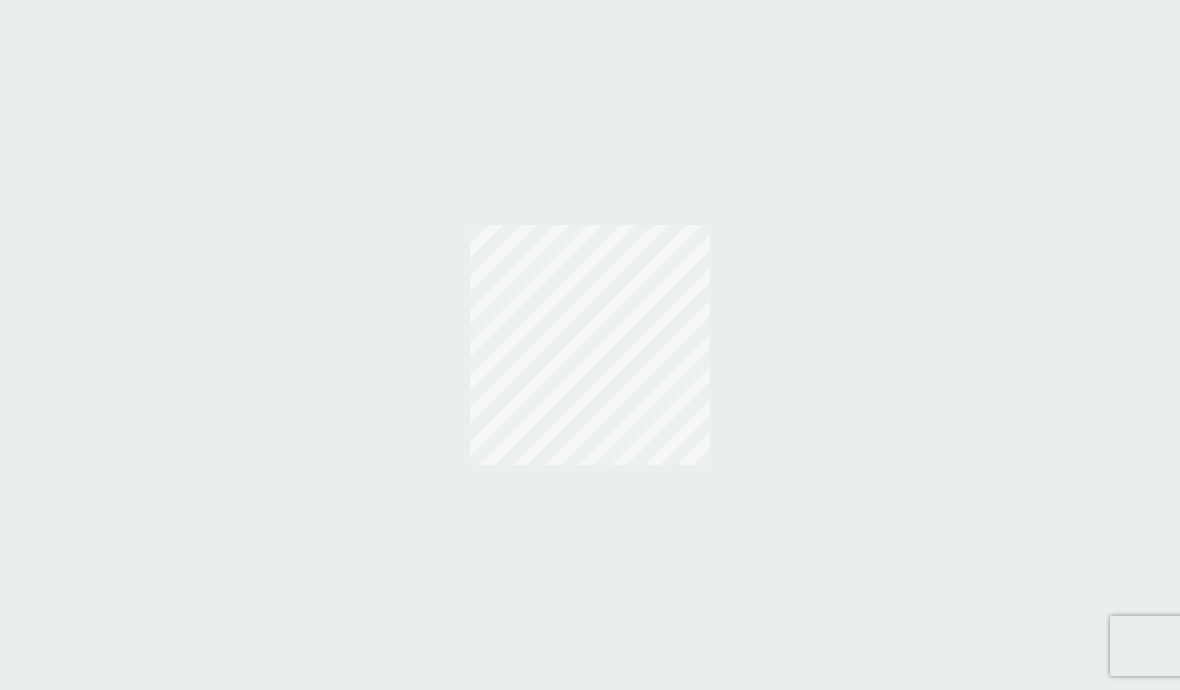 scroll, scrollTop: 0, scrollLeft: 0, axis: both 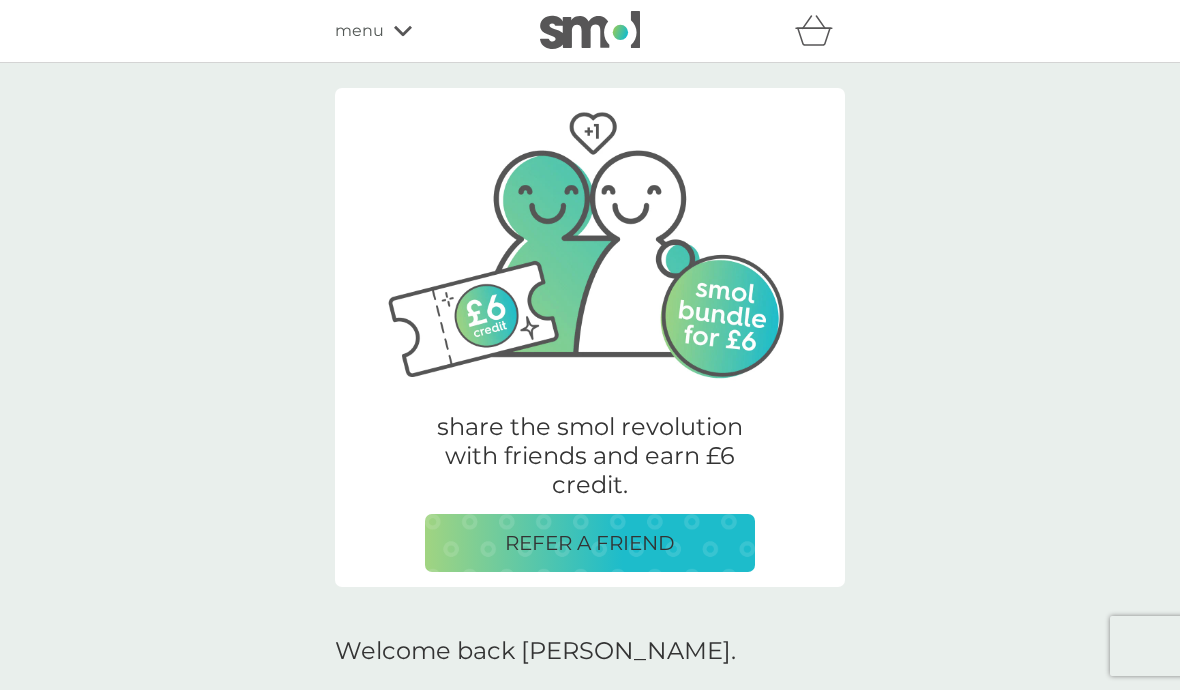 click on "menu" at bounding box center [359, 31] 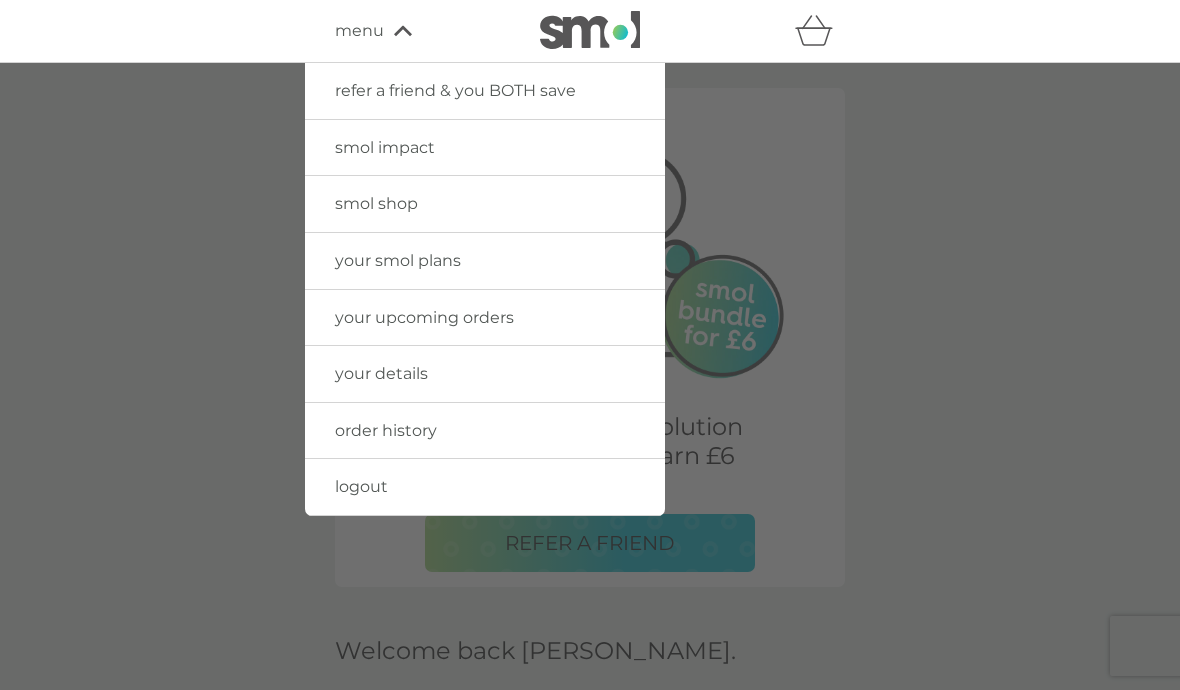 click on "logout" at bounding box center (485, 487) 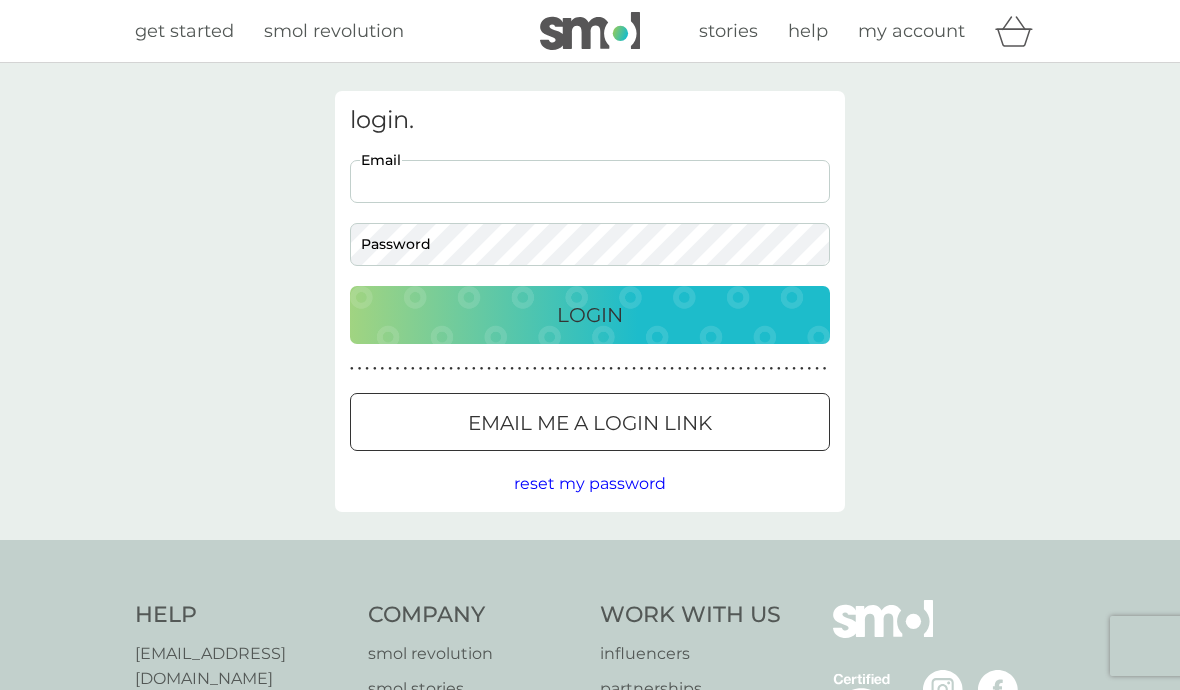 scroll, scrollTop: 0, scrollLeft: 0, axis: both 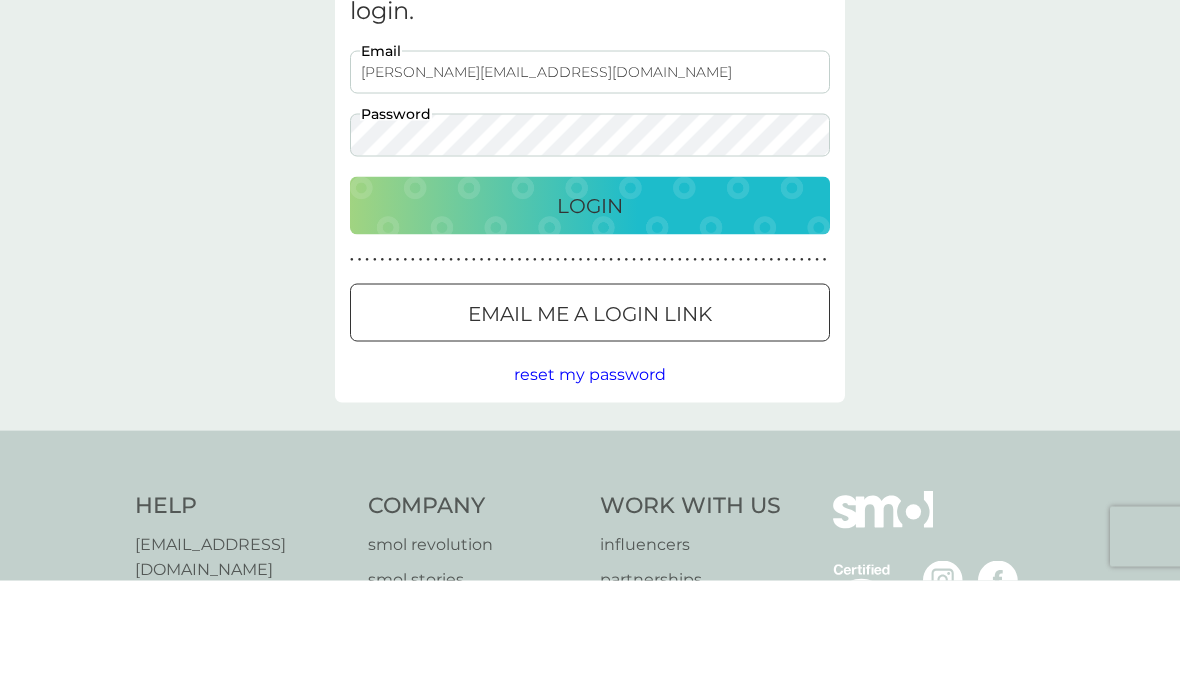 click on "Login" at bounding box center (590, 315) 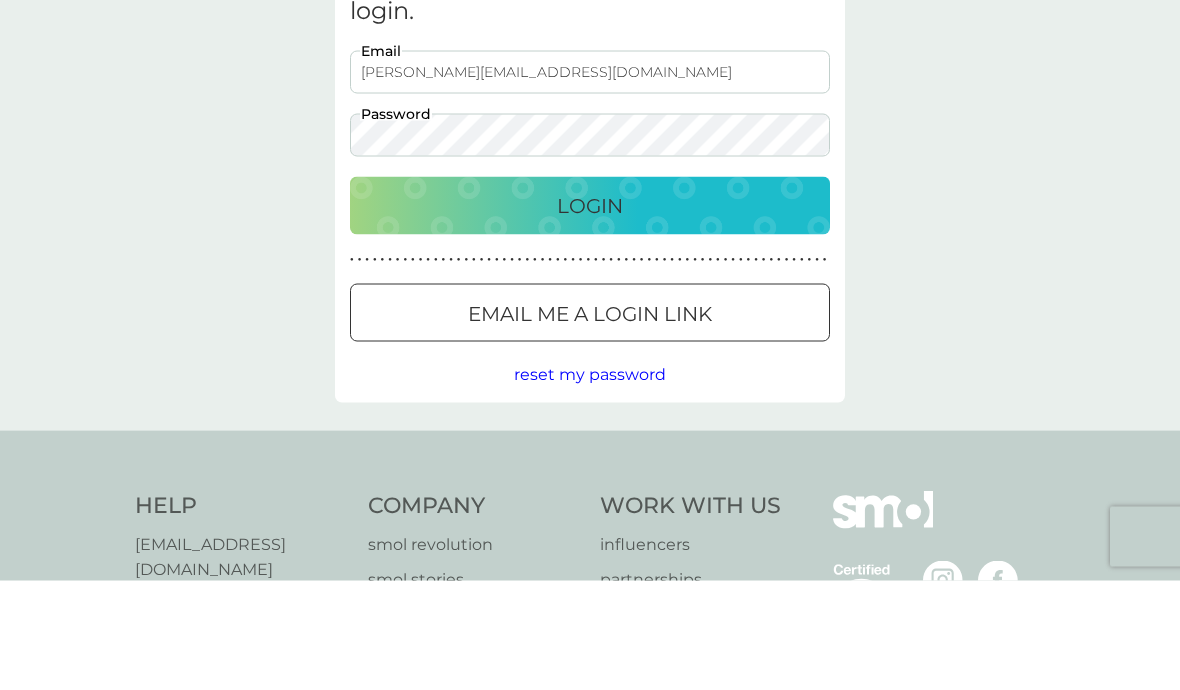 scroll, scrollTop: 110, scrollLeft: 0, axis: vertical 